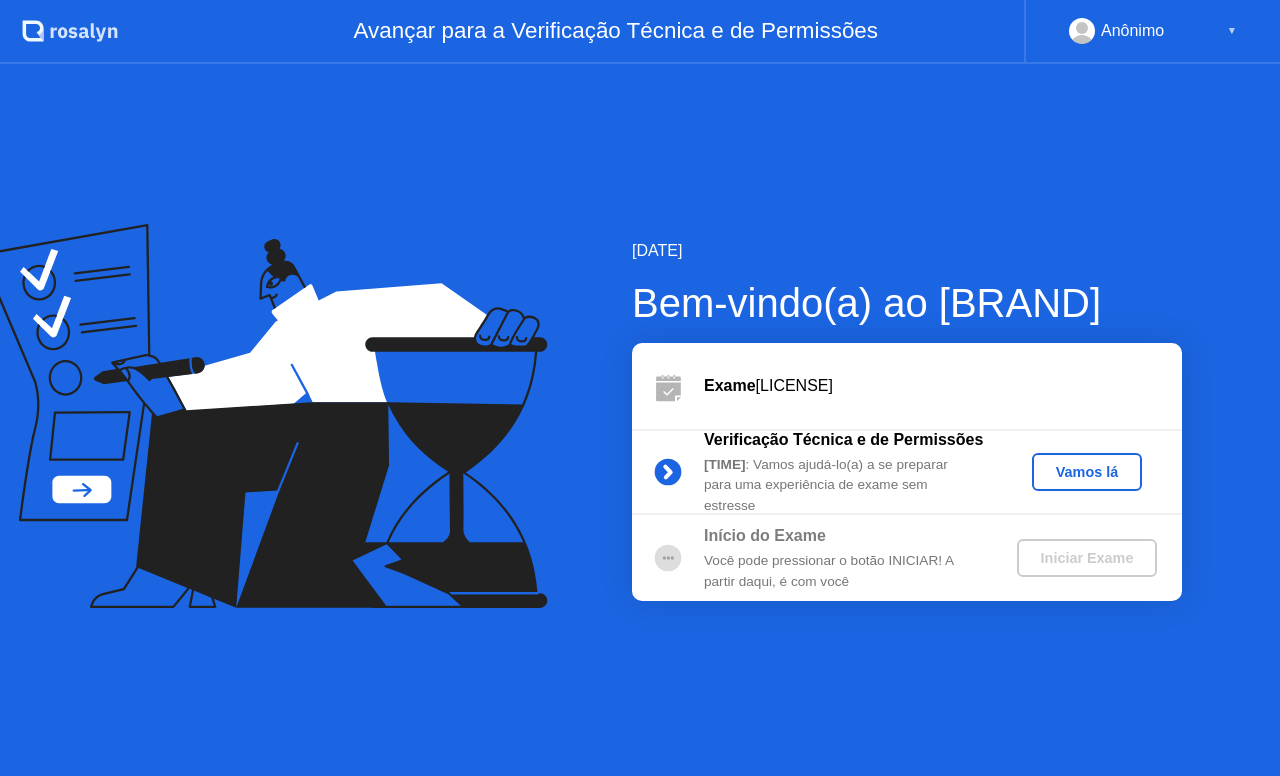 scroll, scrollTop: 0, scrollLeft: 0, axis: both 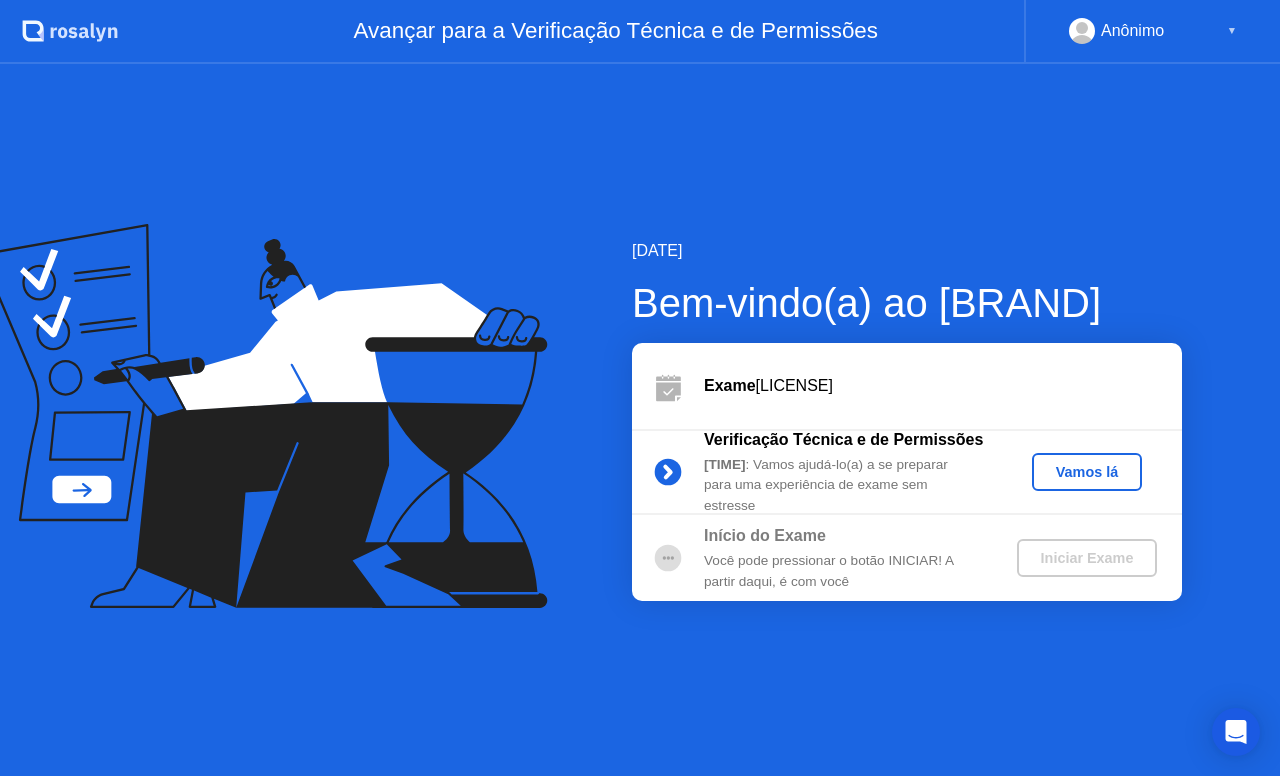 click on "Vamos lá" 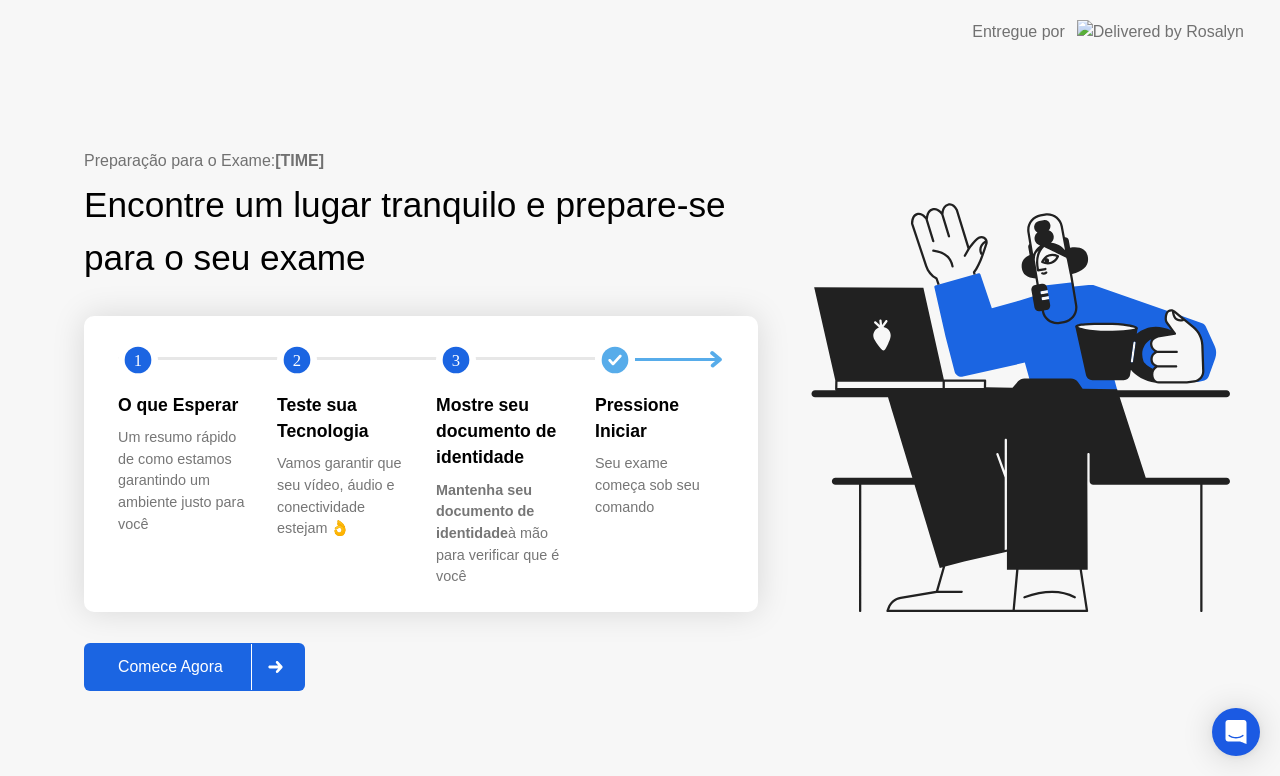 click 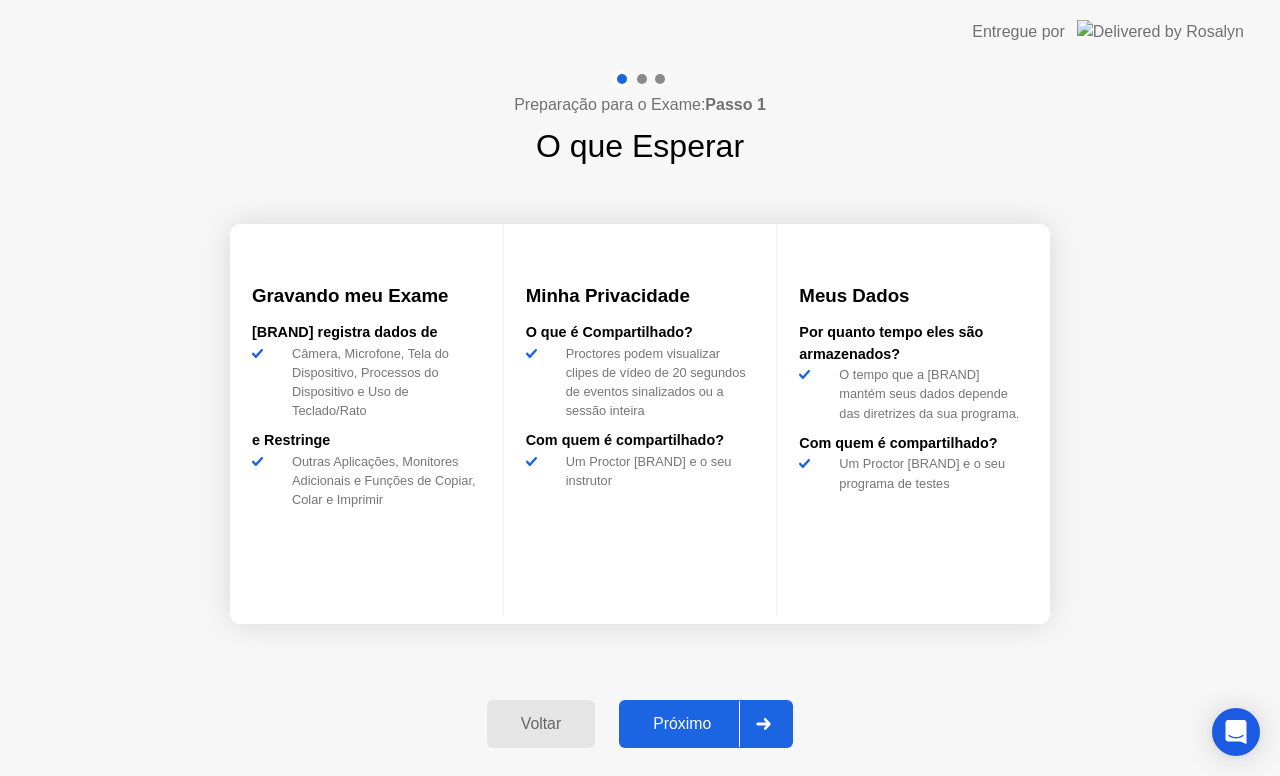 click on "Próximo" 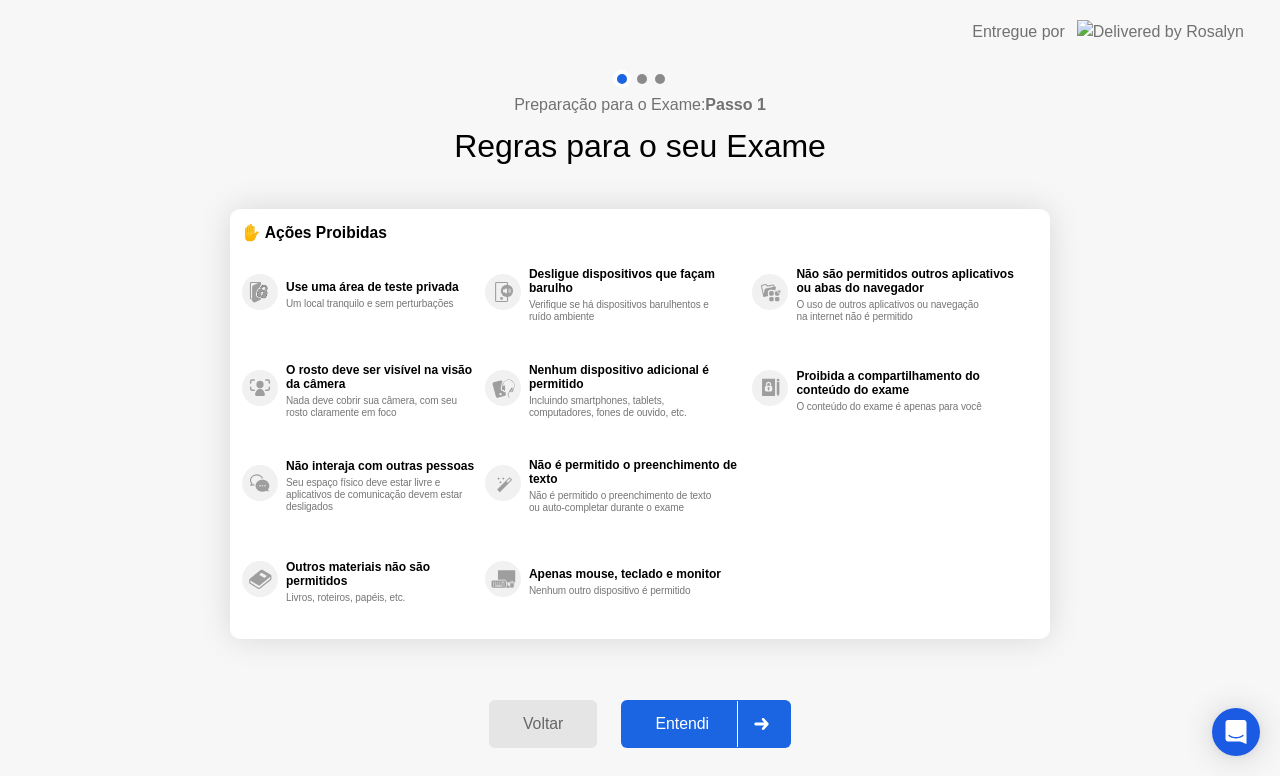 click on "Entendi" 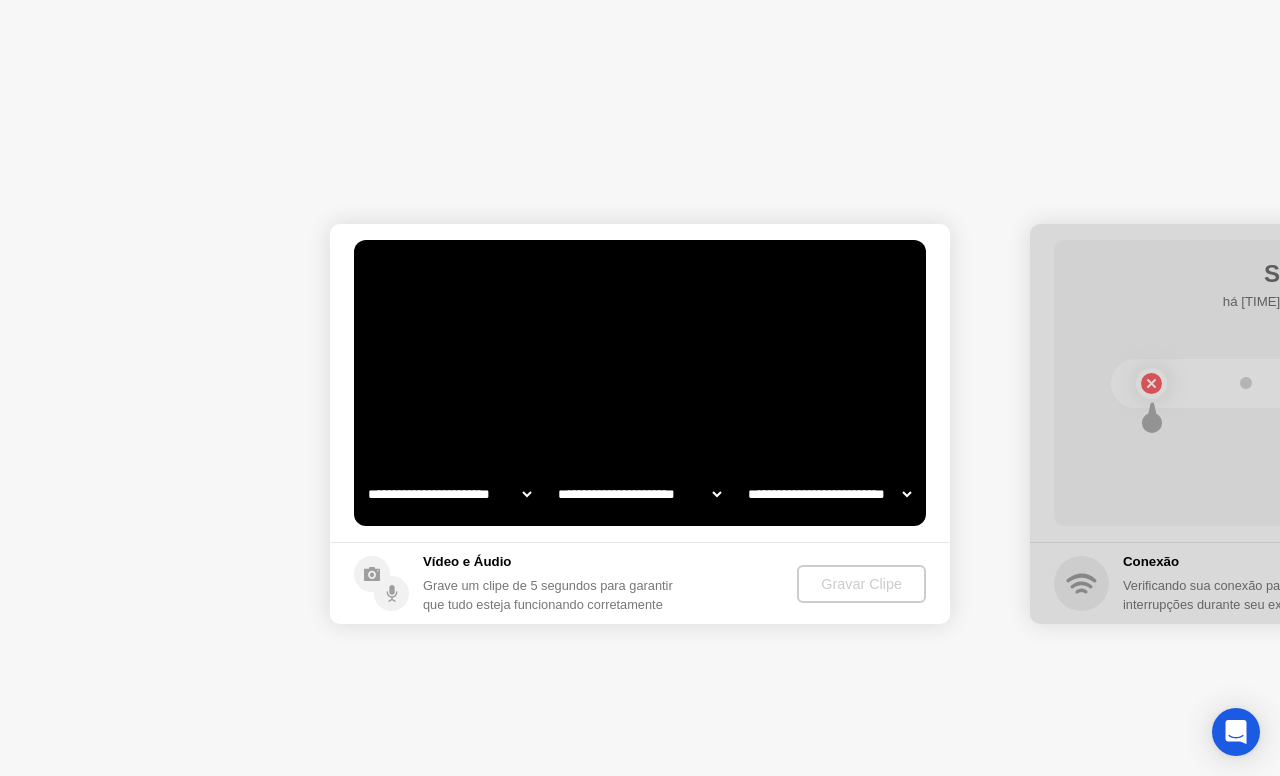 select on "**********" 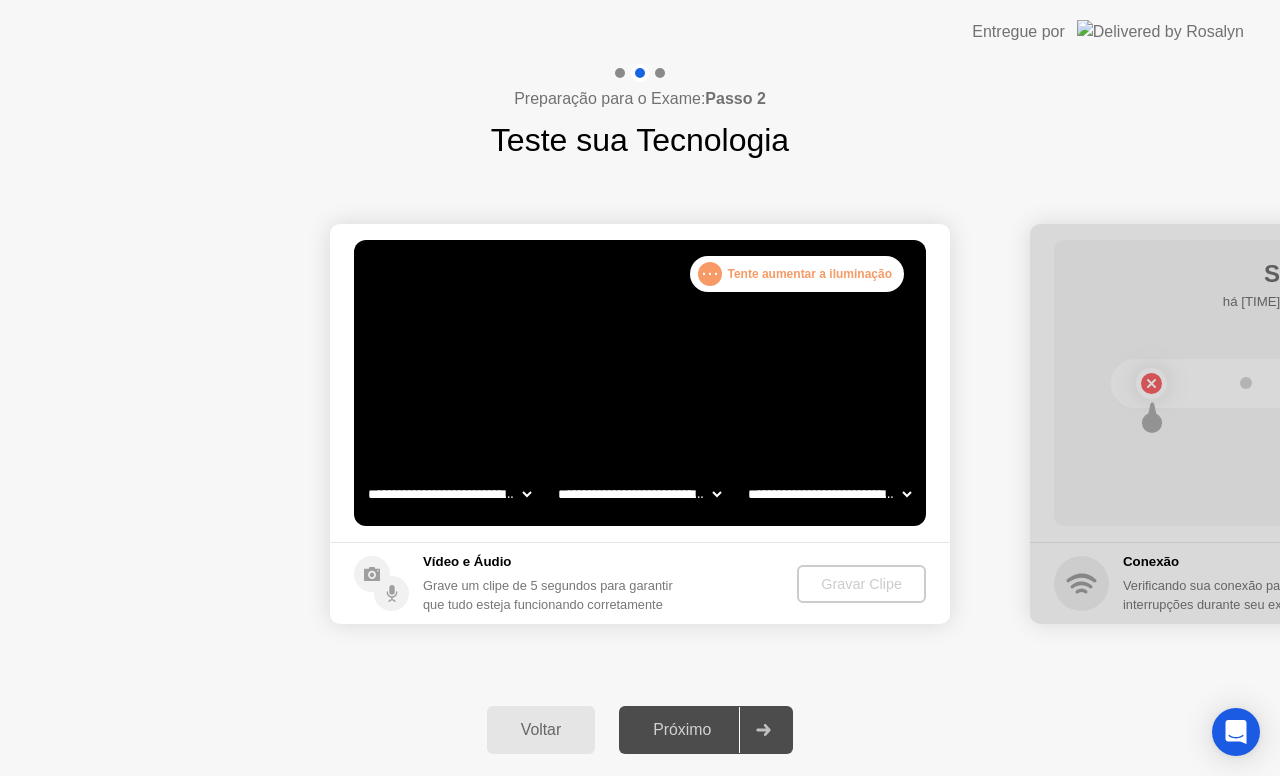 click on "**********" 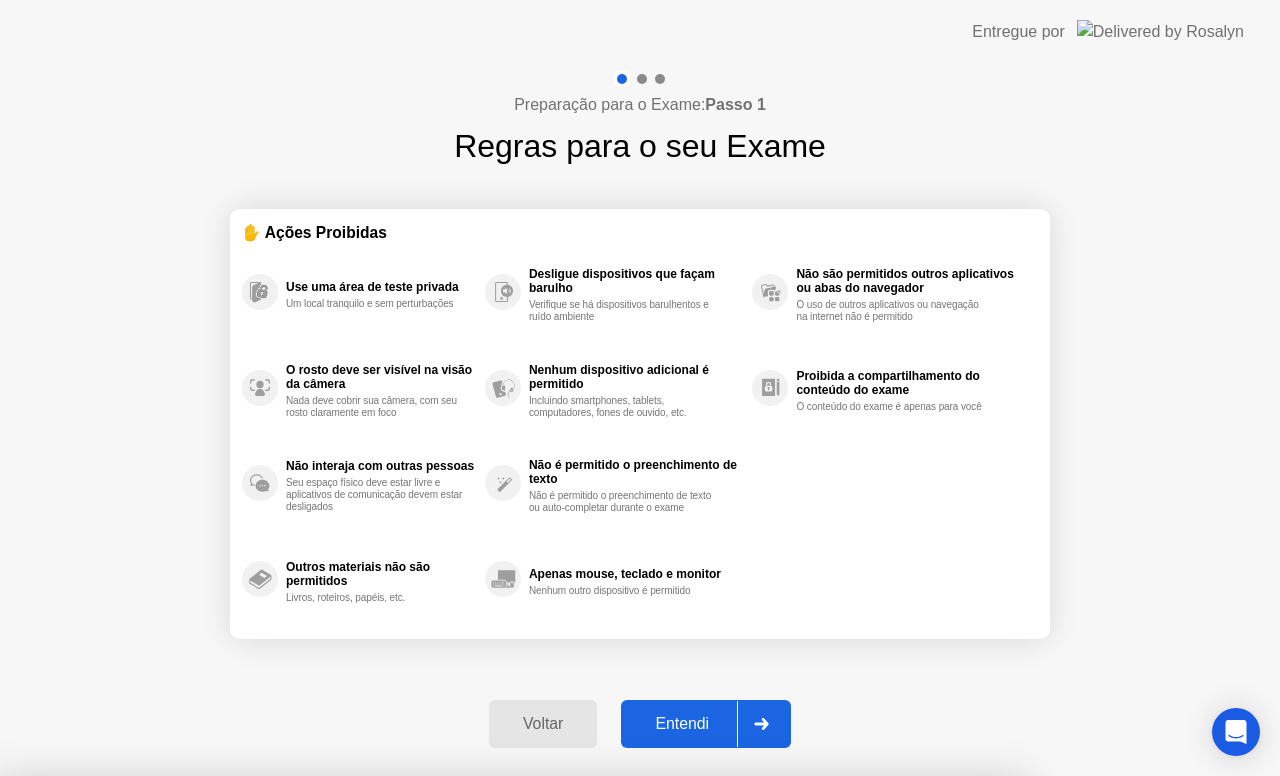 click on "Não" at bounding box center [560, 889] 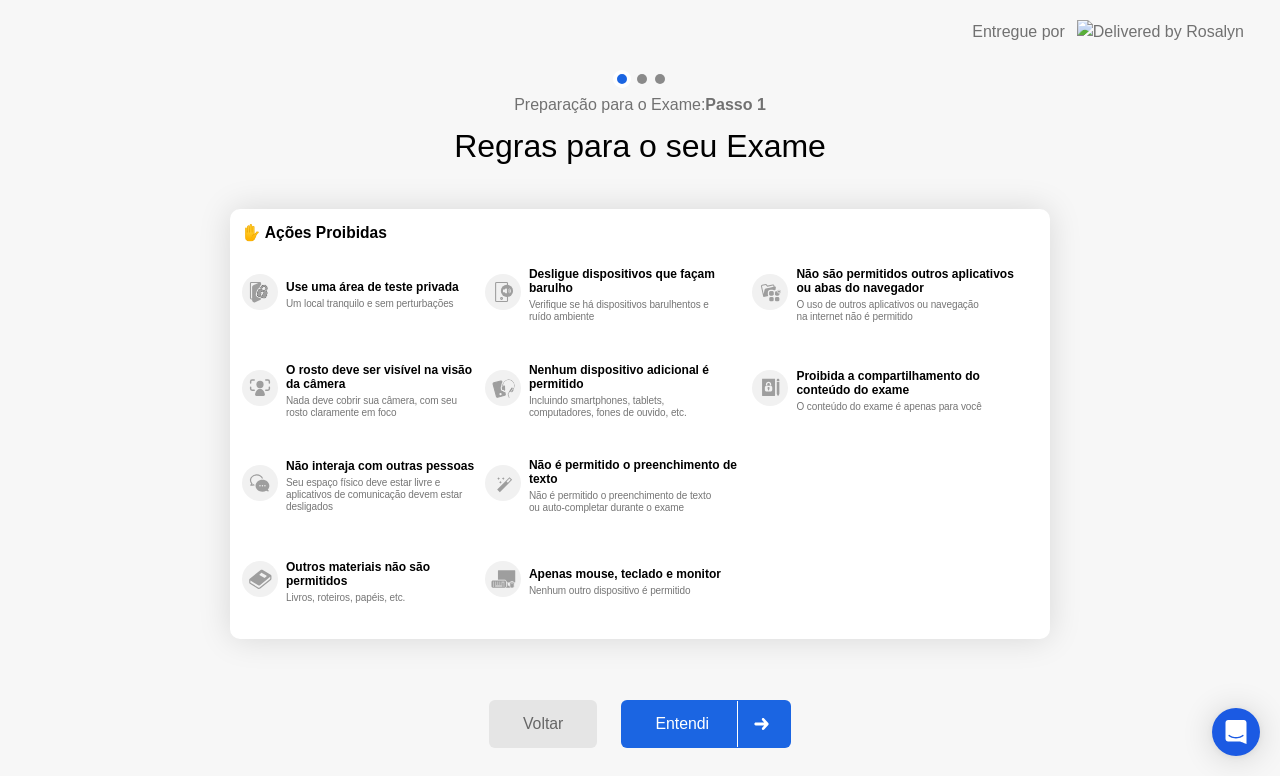 click on "Entendi" 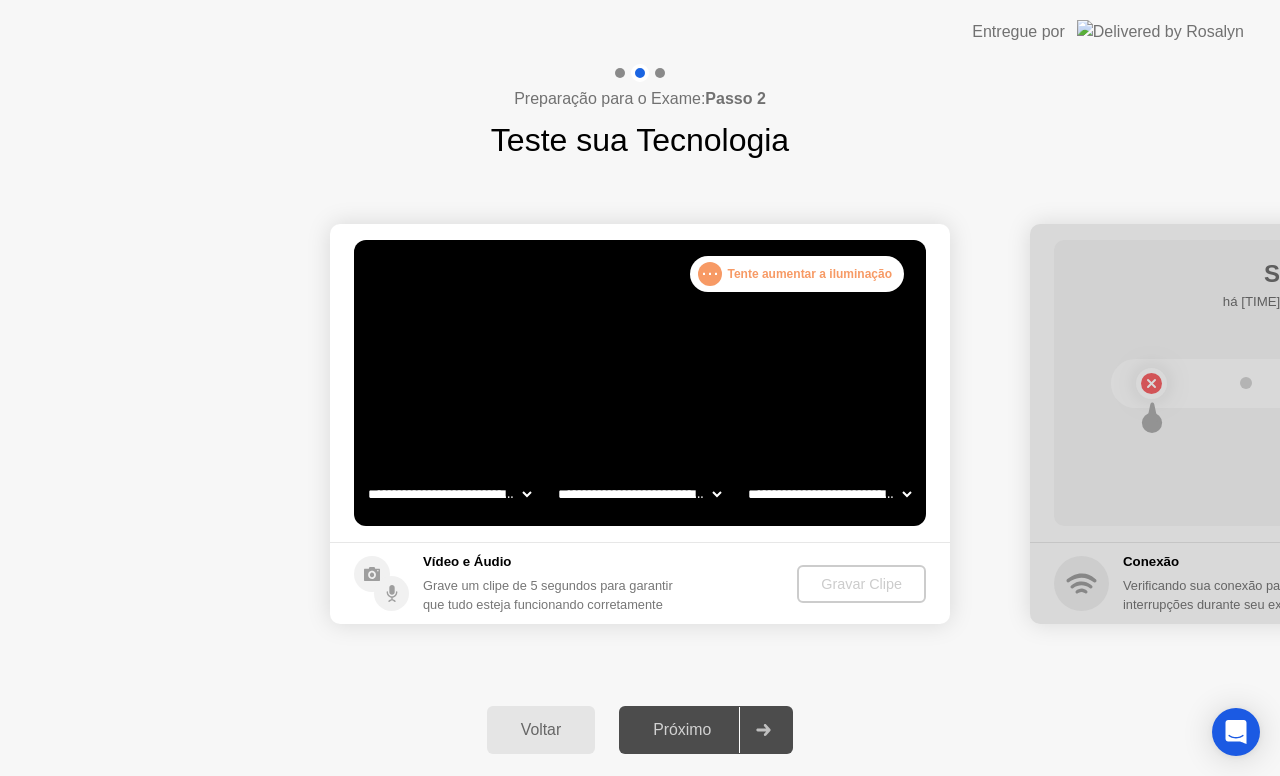 click on ". . . Tente aumentar a iluminação" 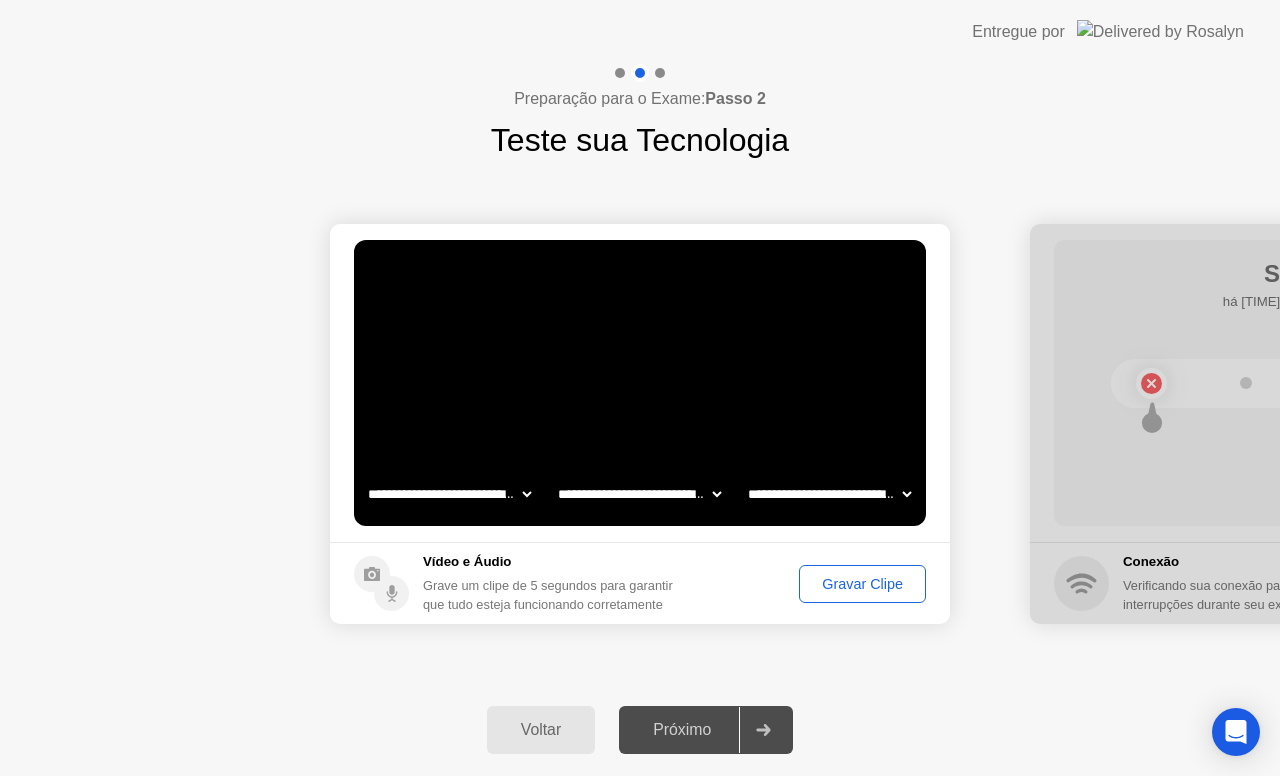 click on "Próximo" 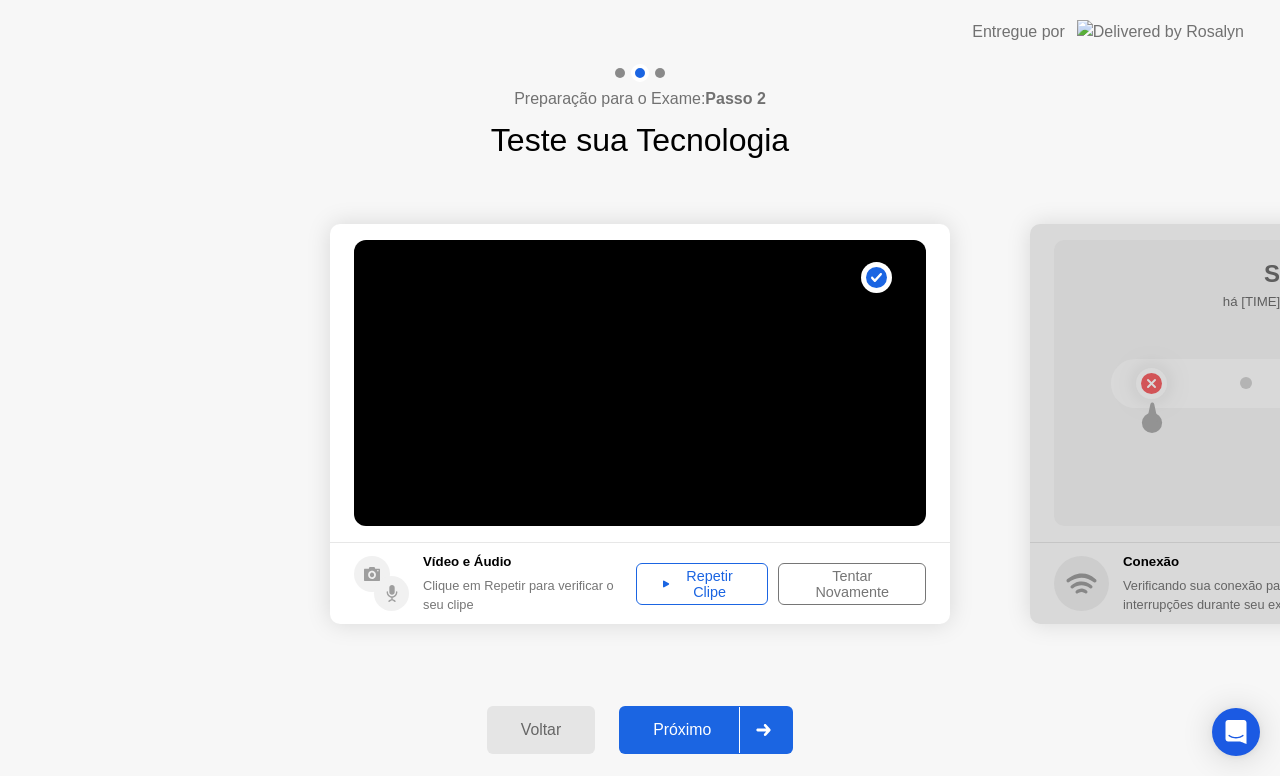 click on "Próximo" 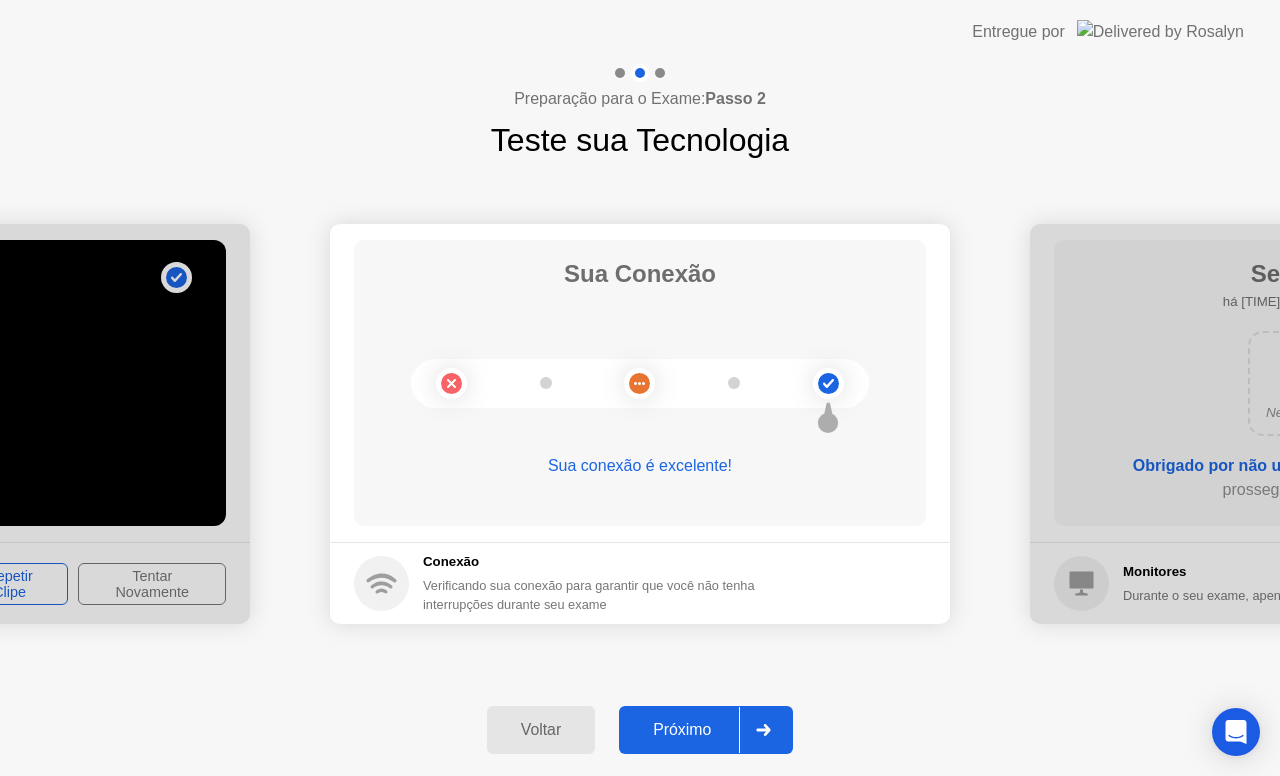 click on "Próximo" 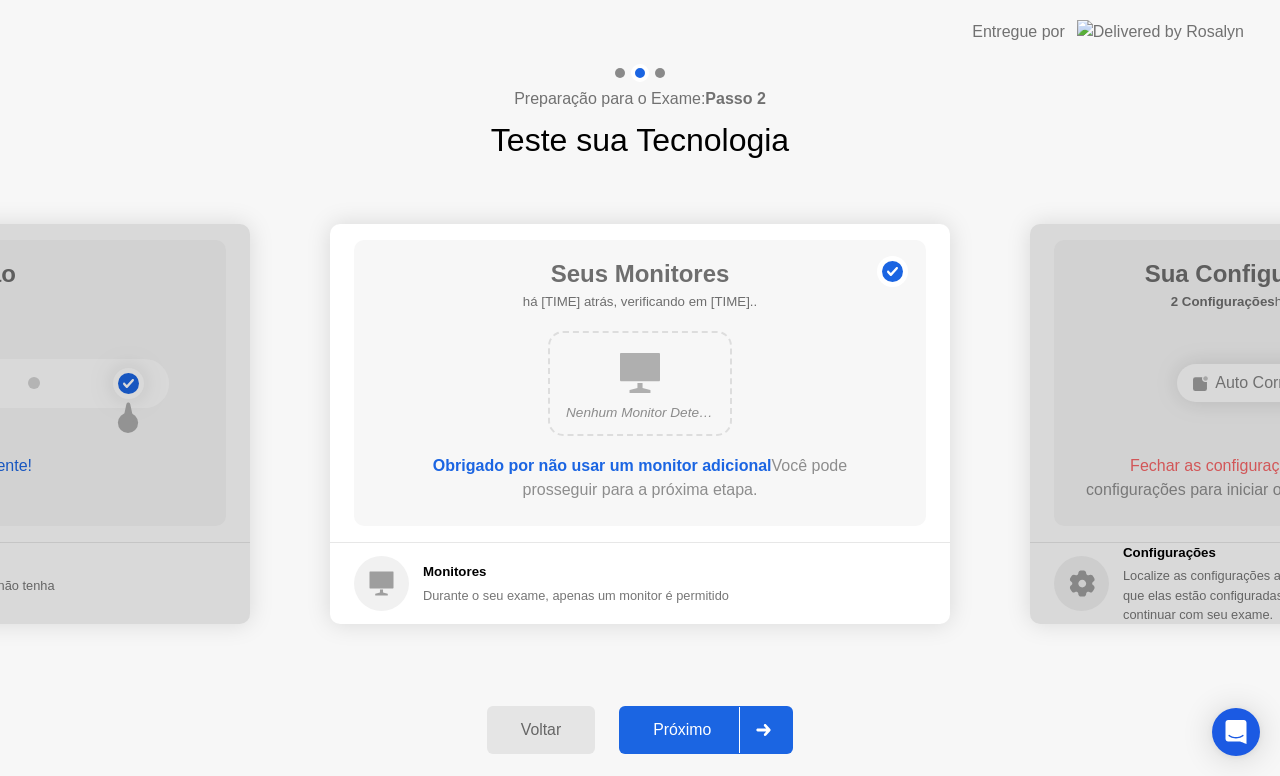 click on "Próximo" 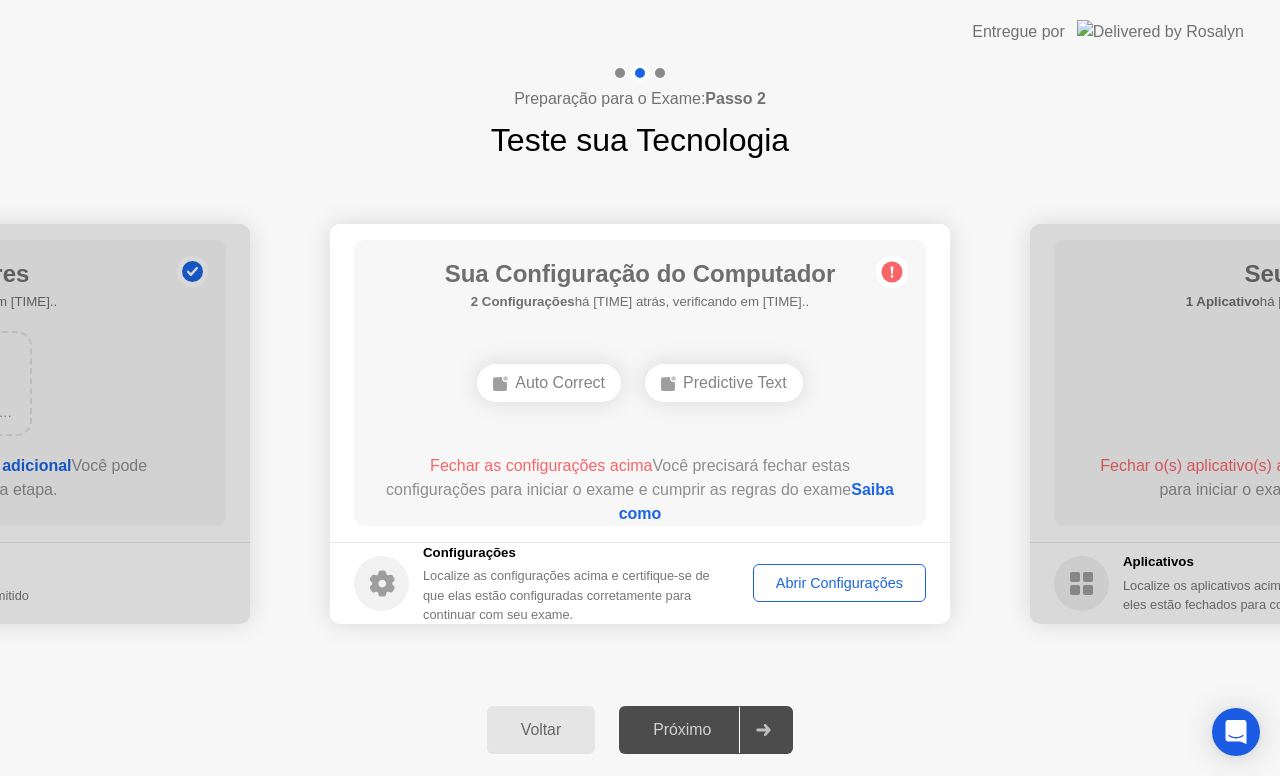 click on "Abrir Configurações" 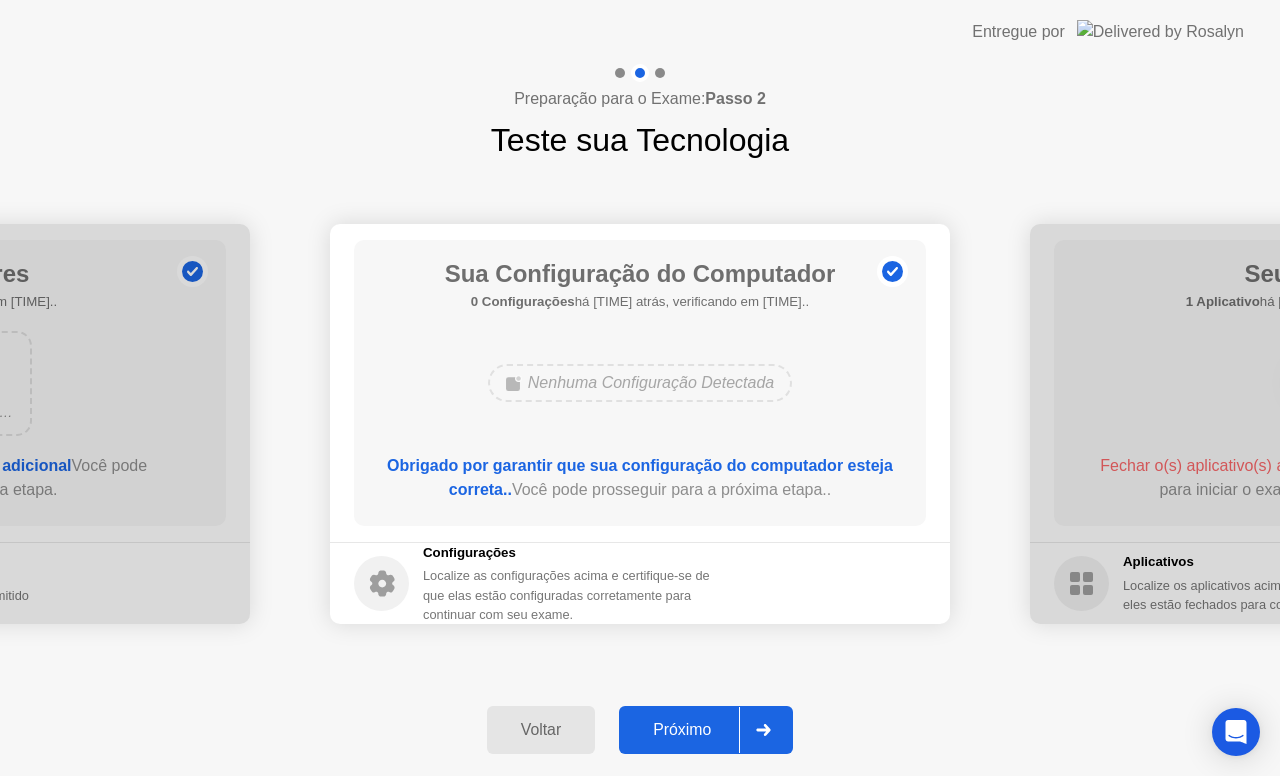 click on "Próximo" 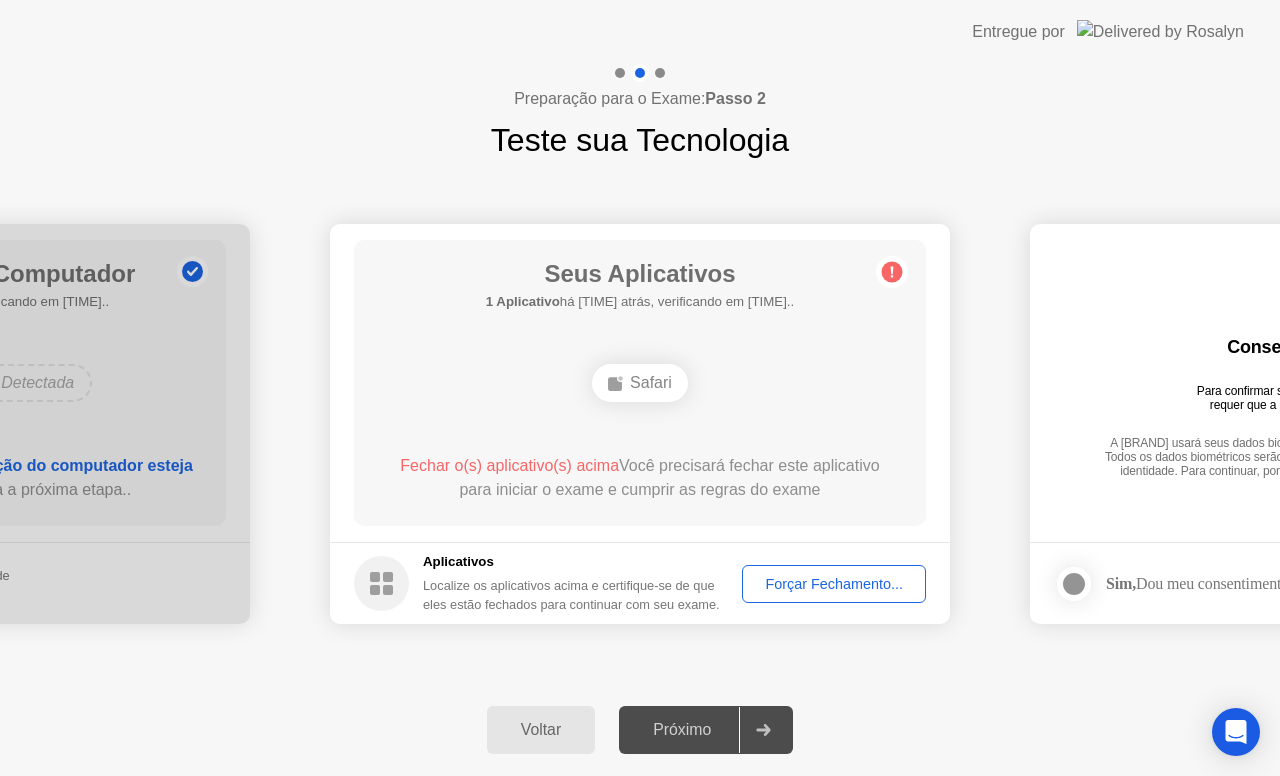 click on "Forçar Fechamento..." 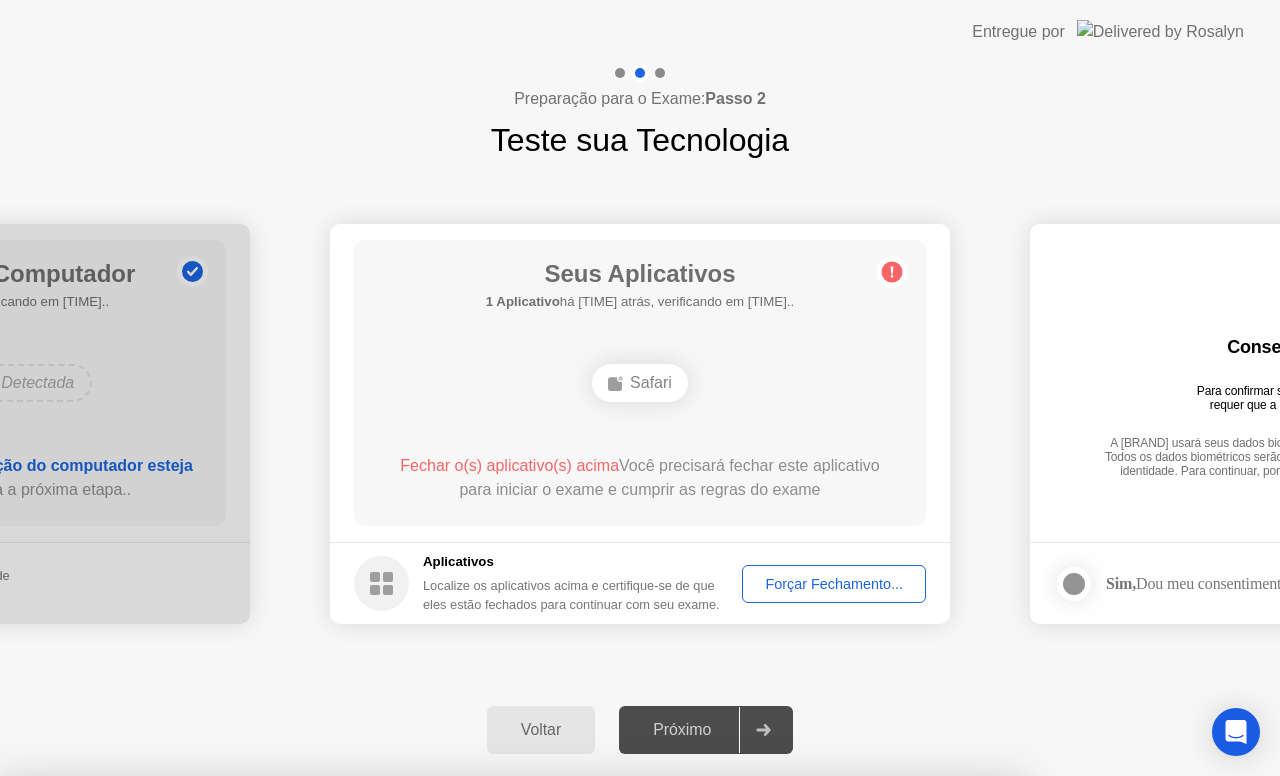 click on "Confirmar" at bounding box center [586, 1052] 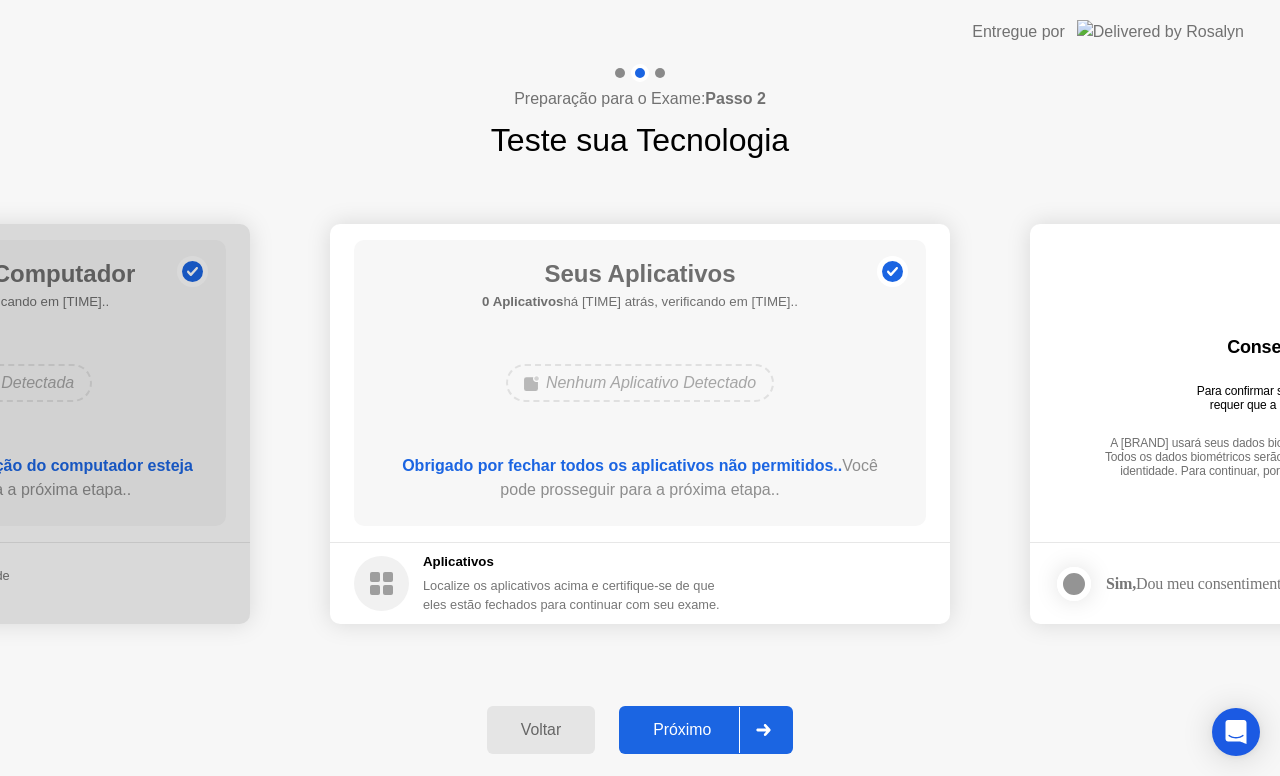 click on "Próximo" 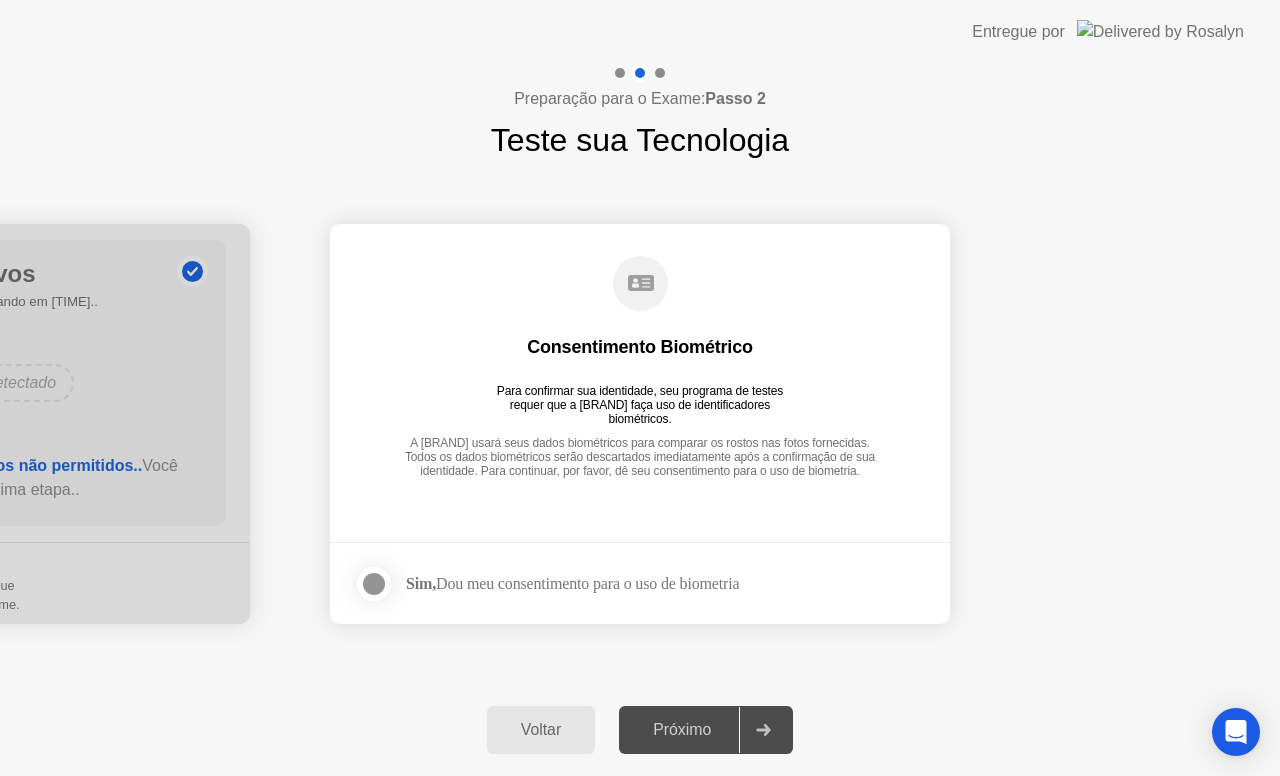 click on "Sim, Dou meu consentimento para o uso de biometria" 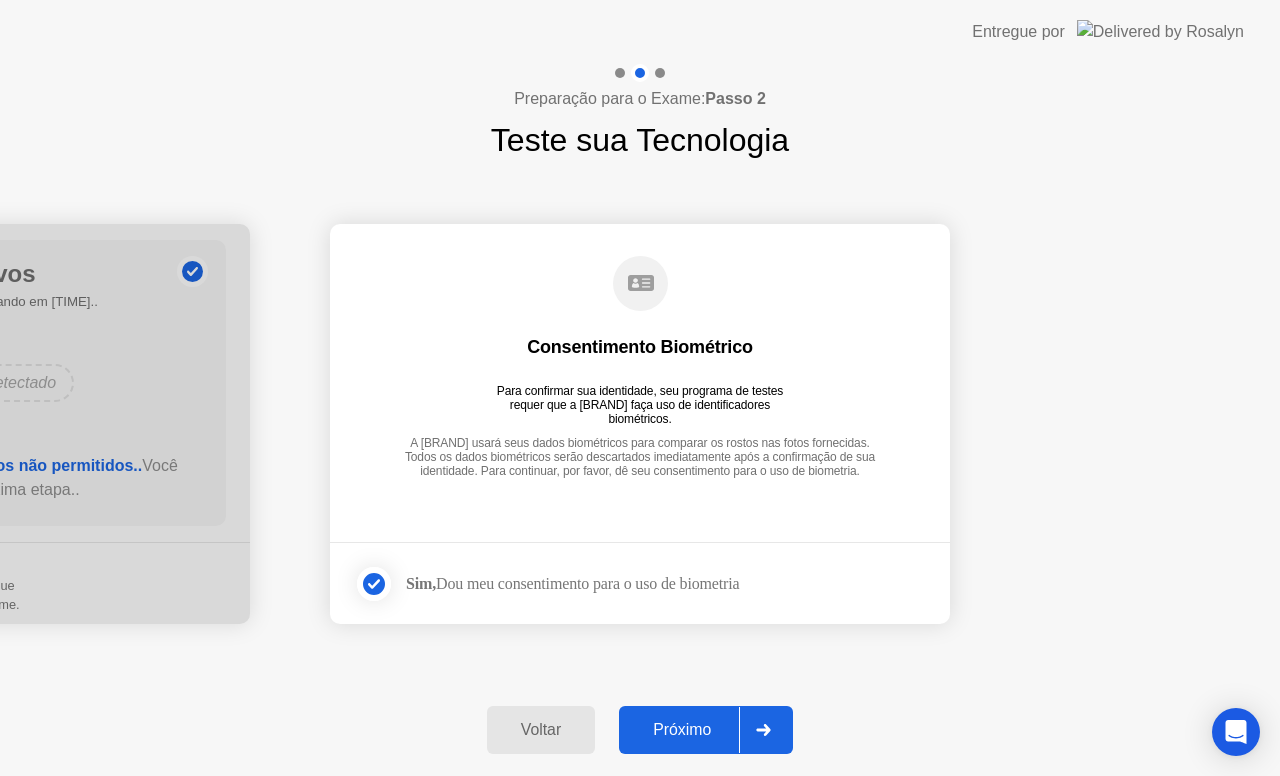 click on "Próximo" 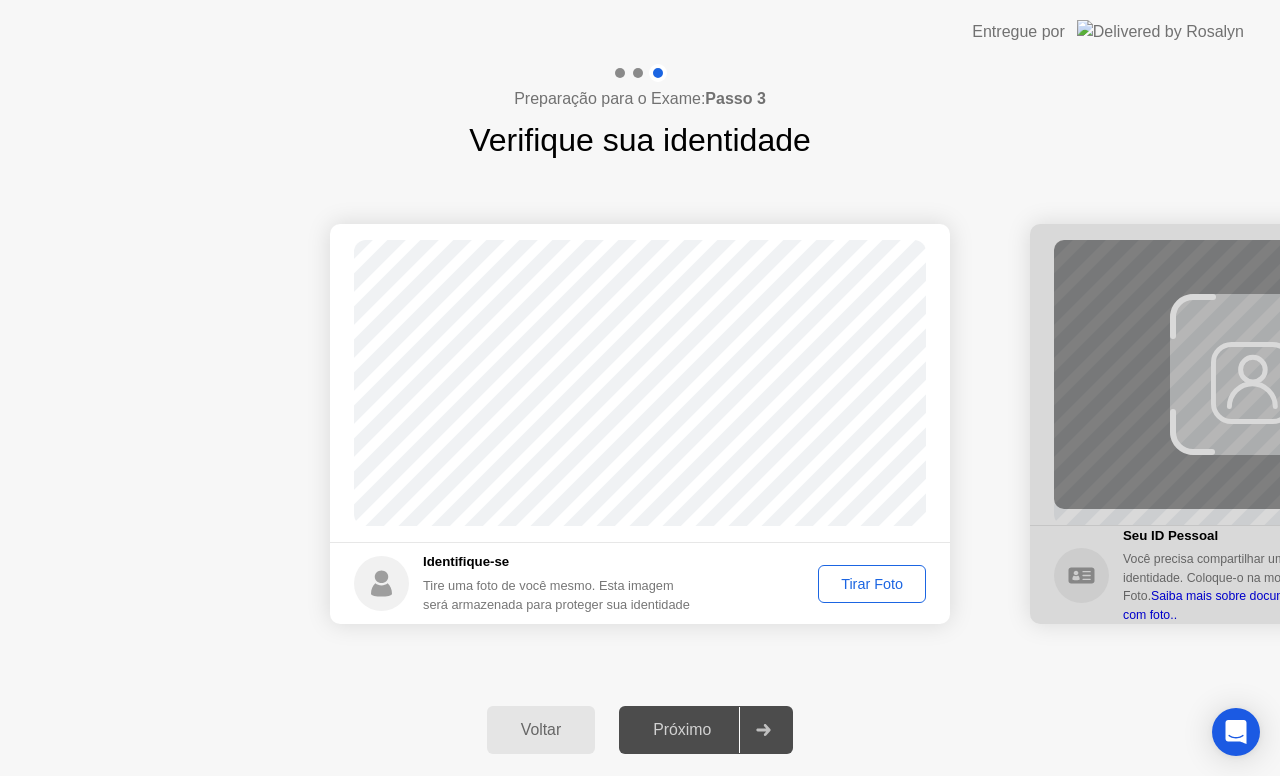 click on "Tirar Foto" 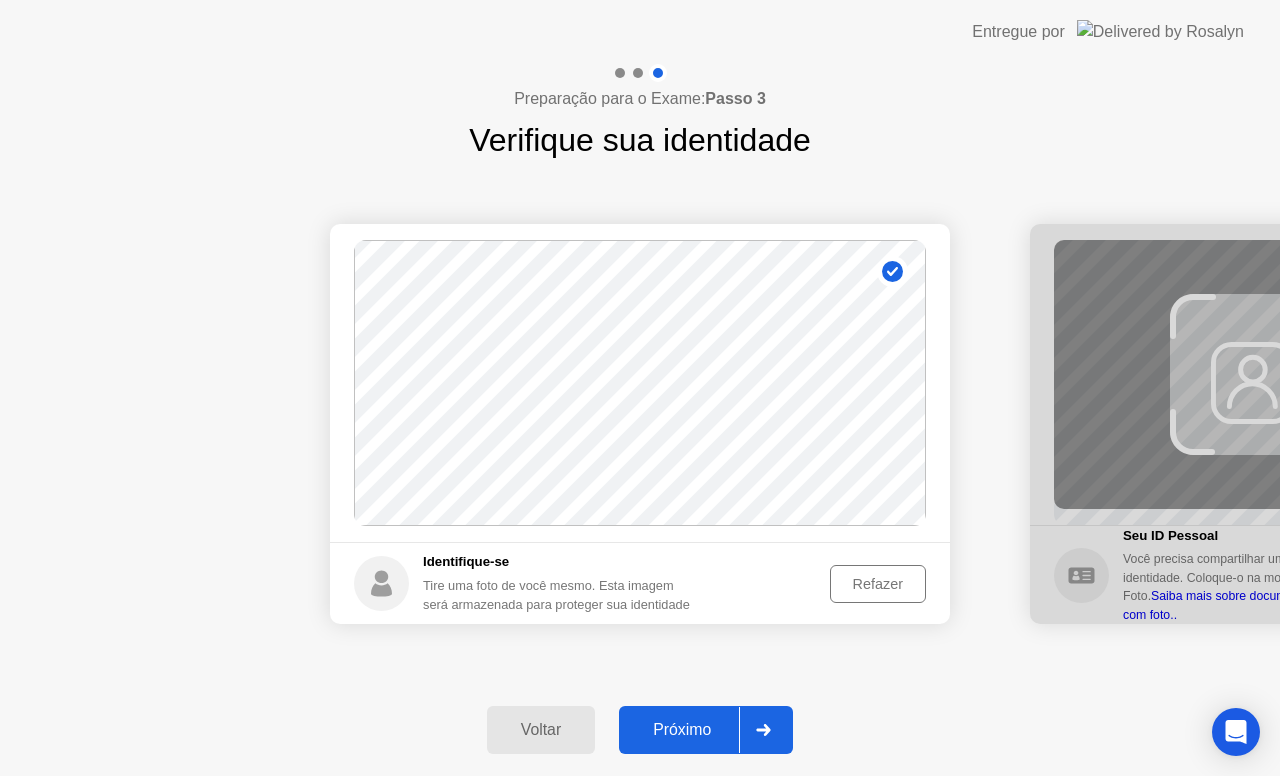 click on "Próximo" 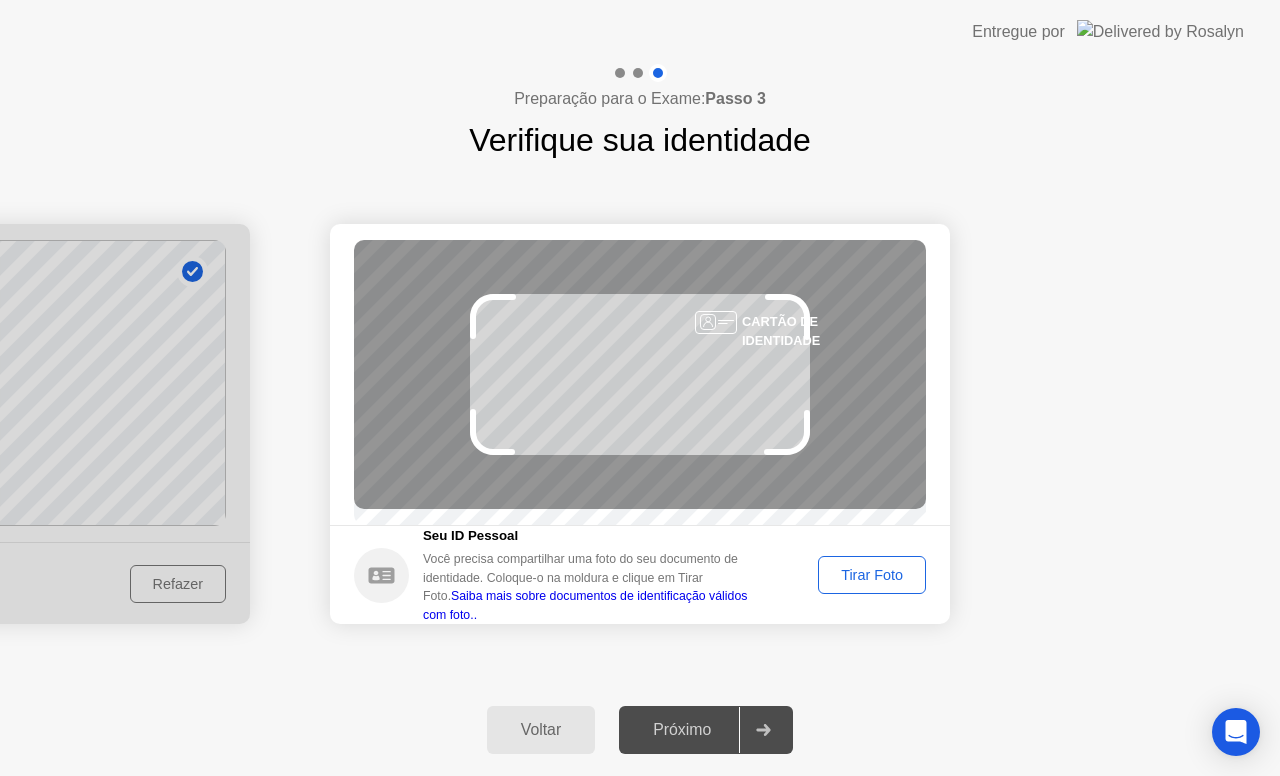 click on "Tirar Foto" 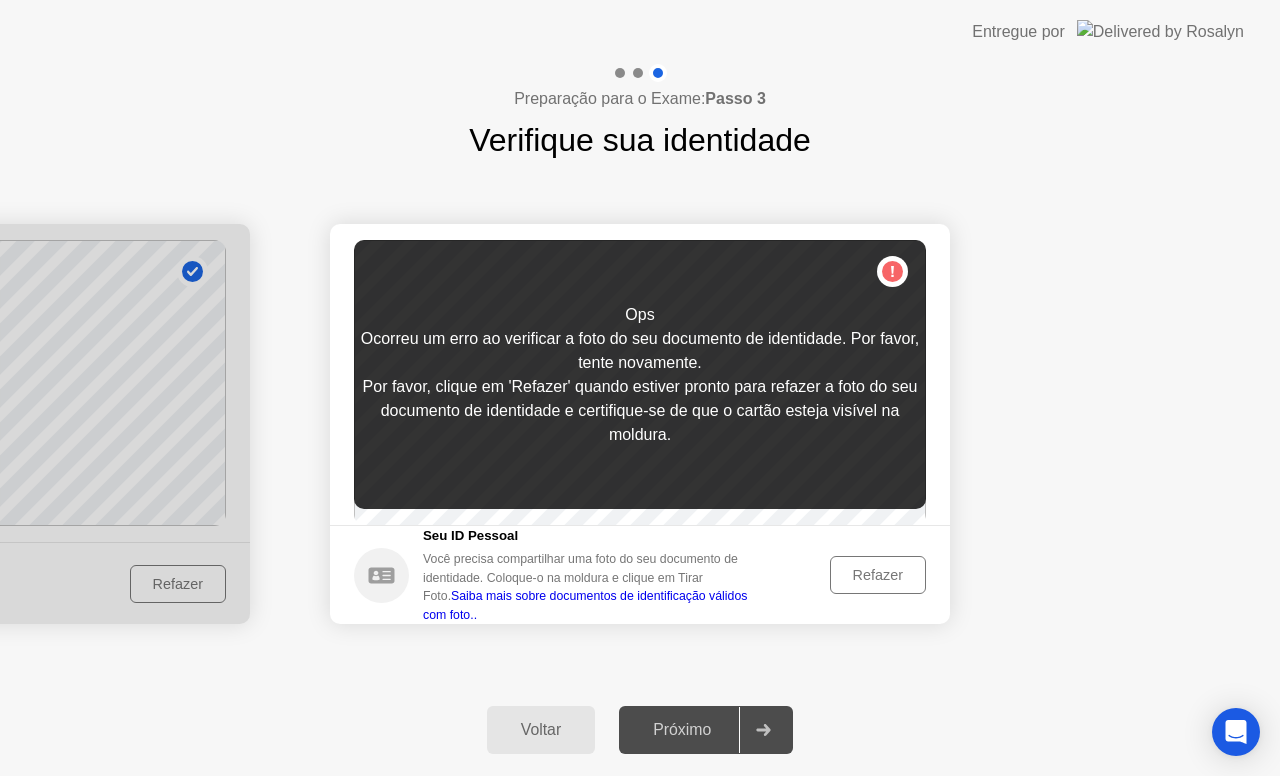 click on "Refazer" 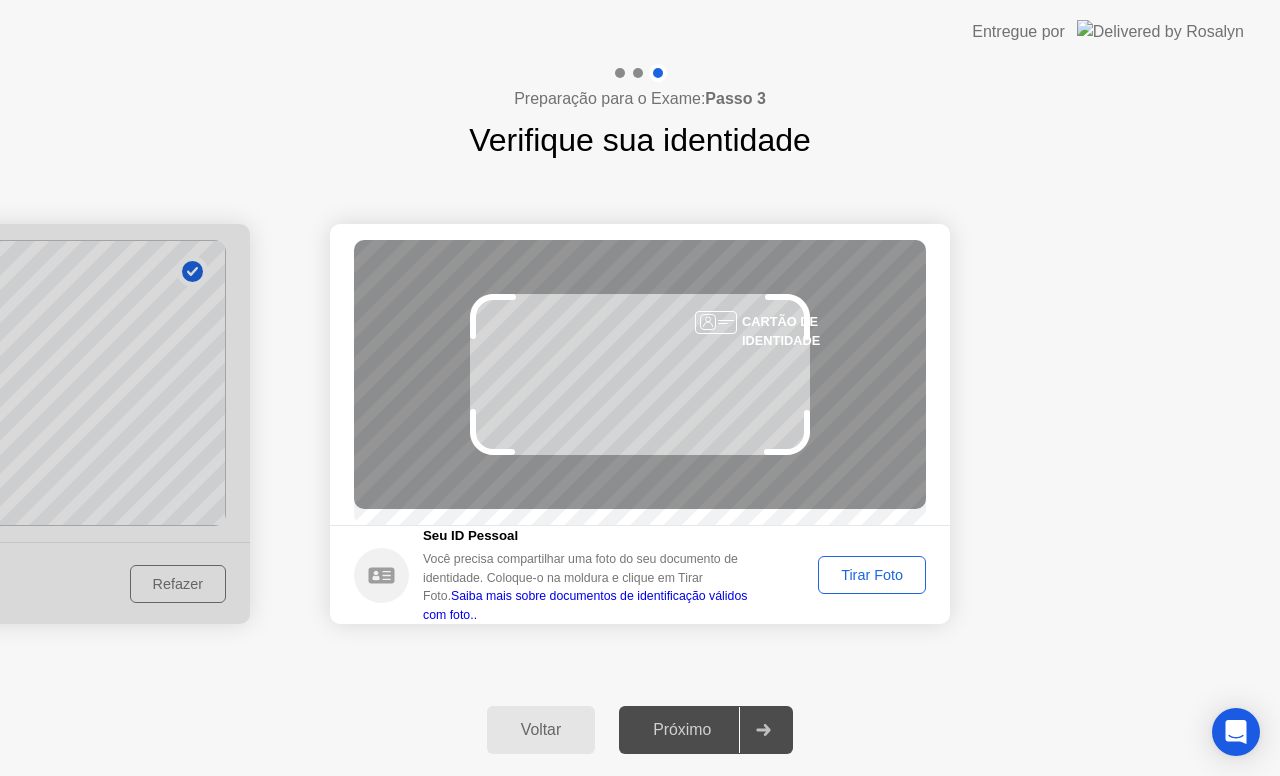 click on "Tirar Foto" 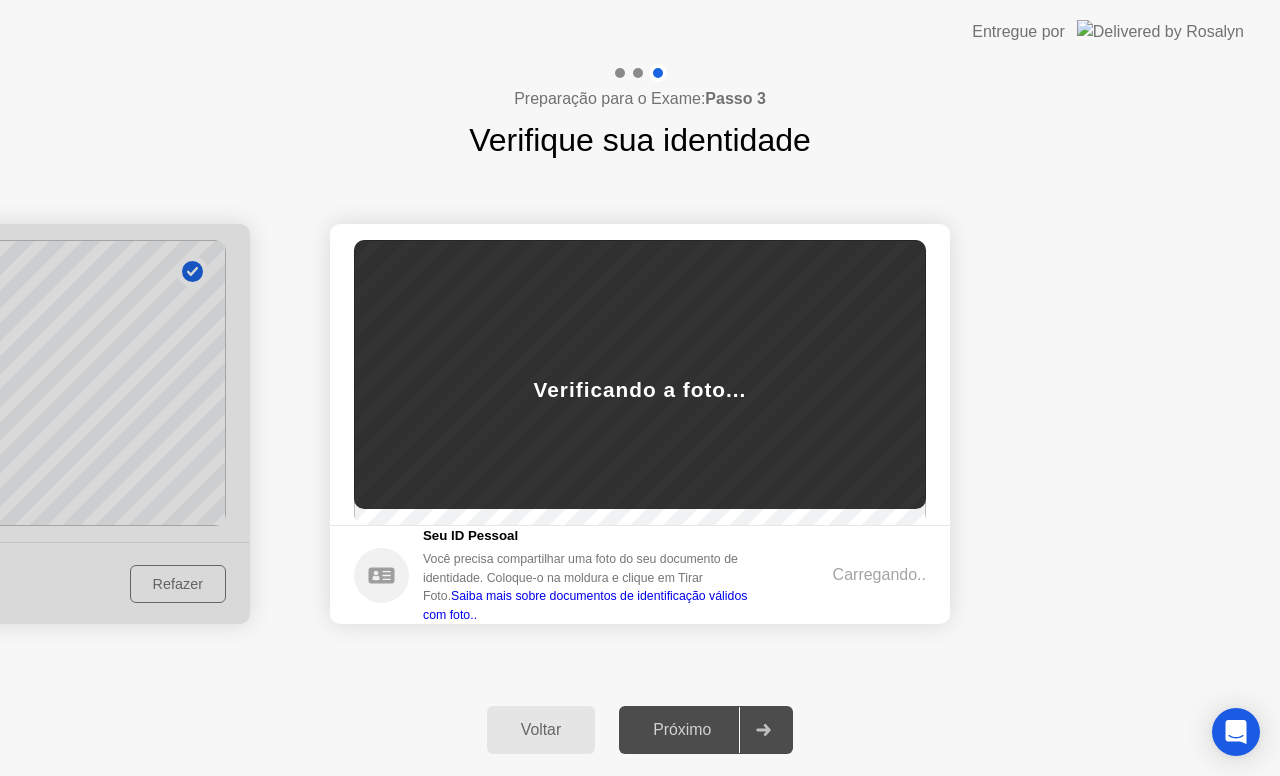 click on "Saiba mais sobre documentos de identificação válidos com foto.." 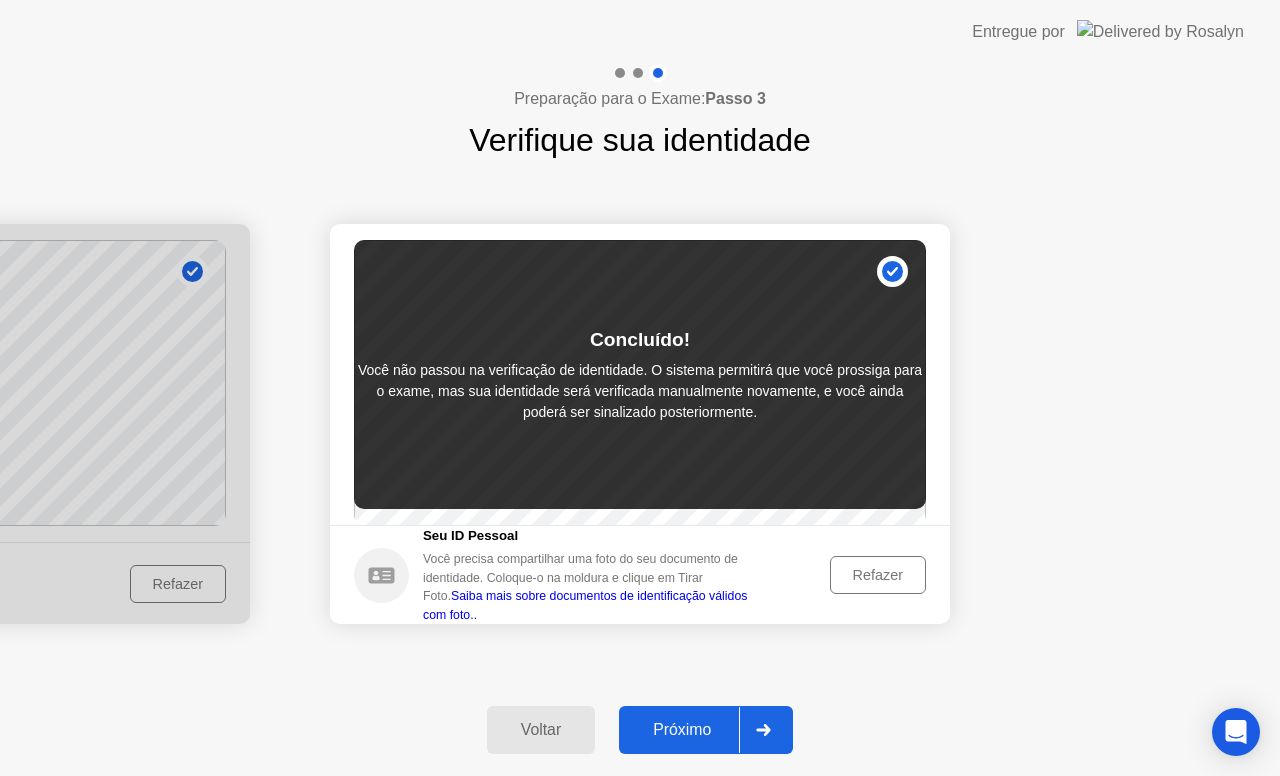 click on "Próximo" 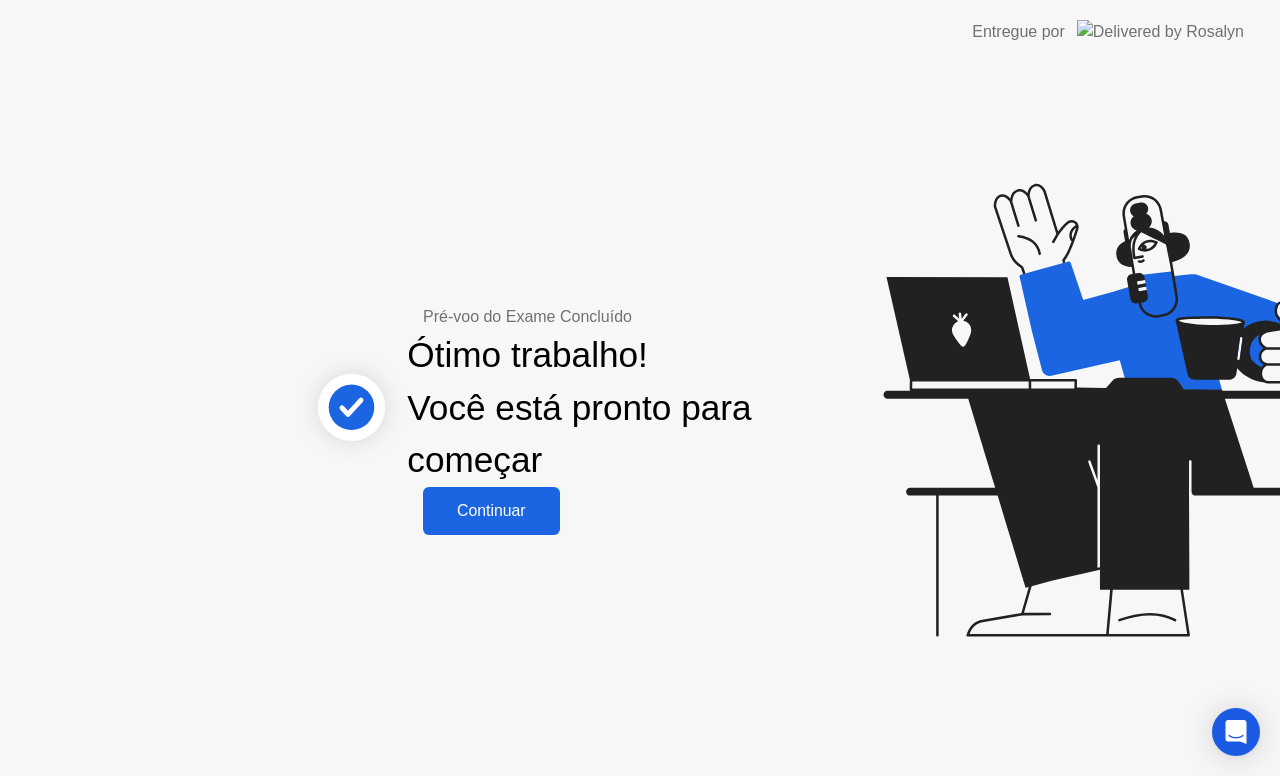 click on "Continuar" 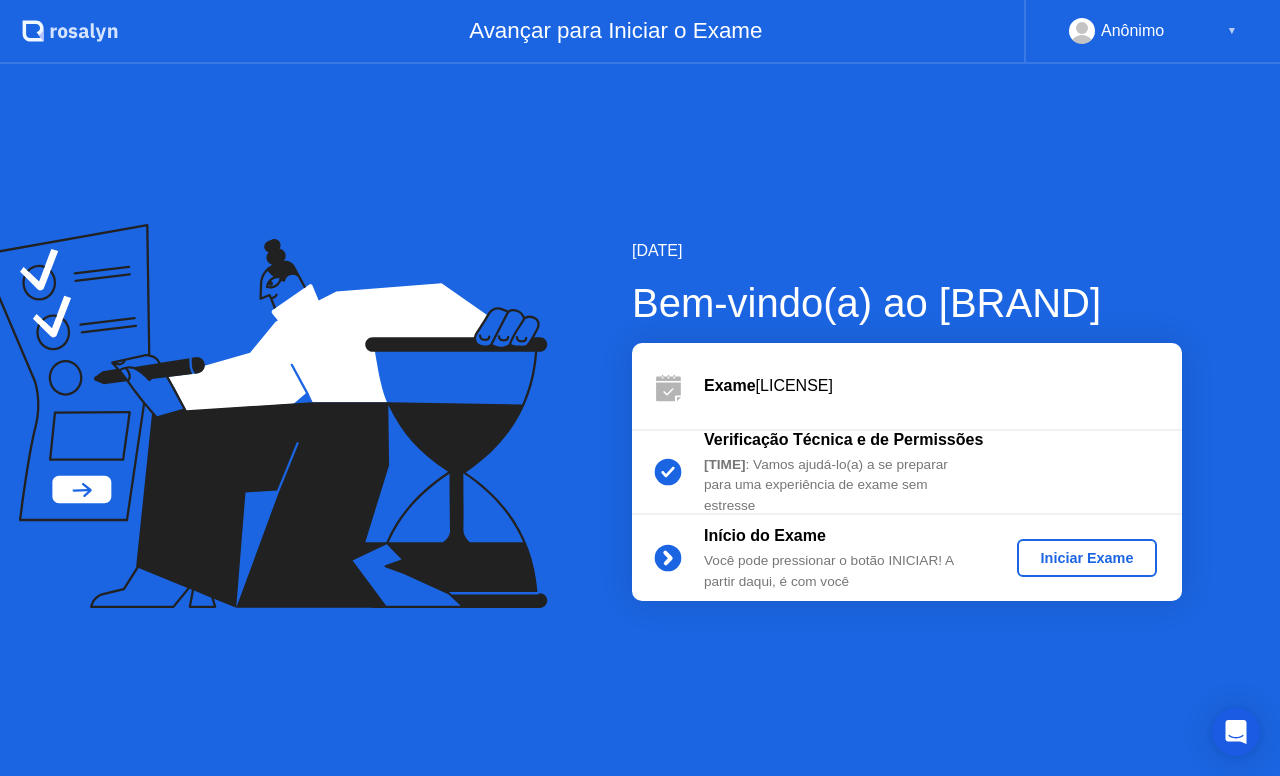 click on "Iniciar Exame" 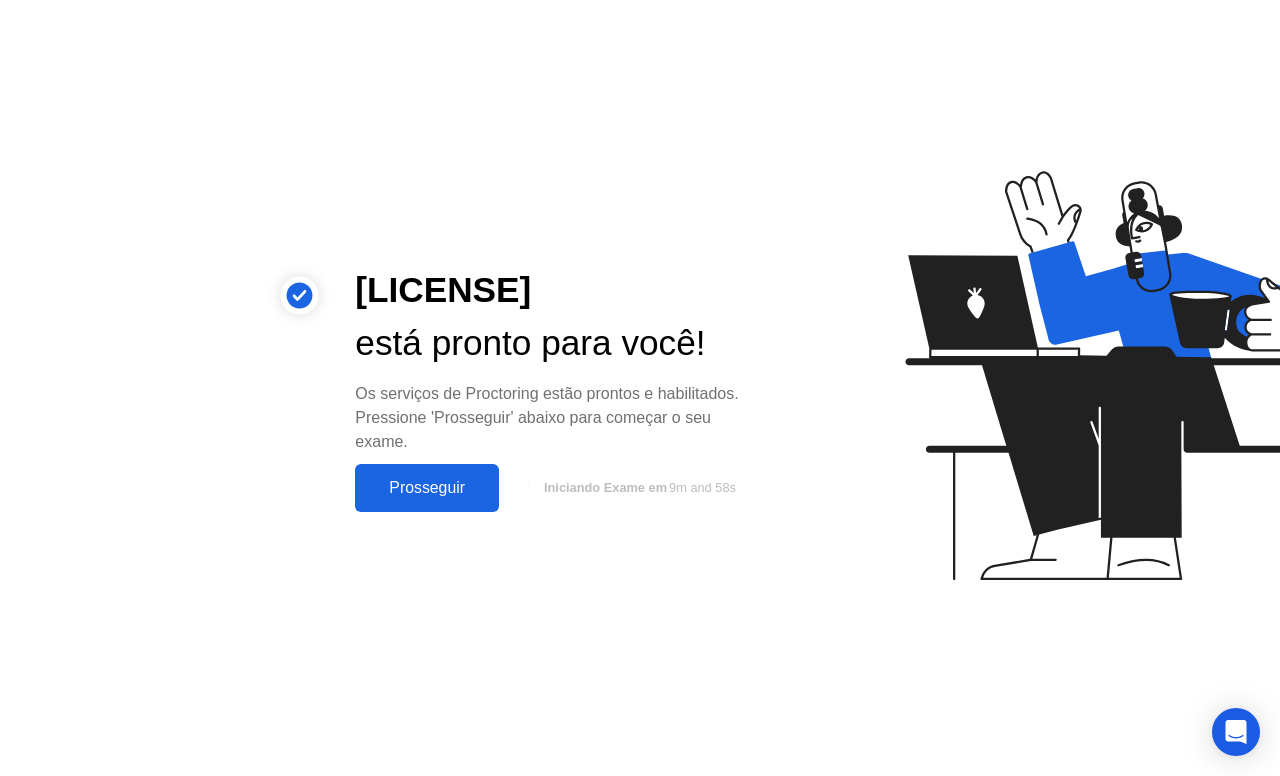 click on "Prosseguir" 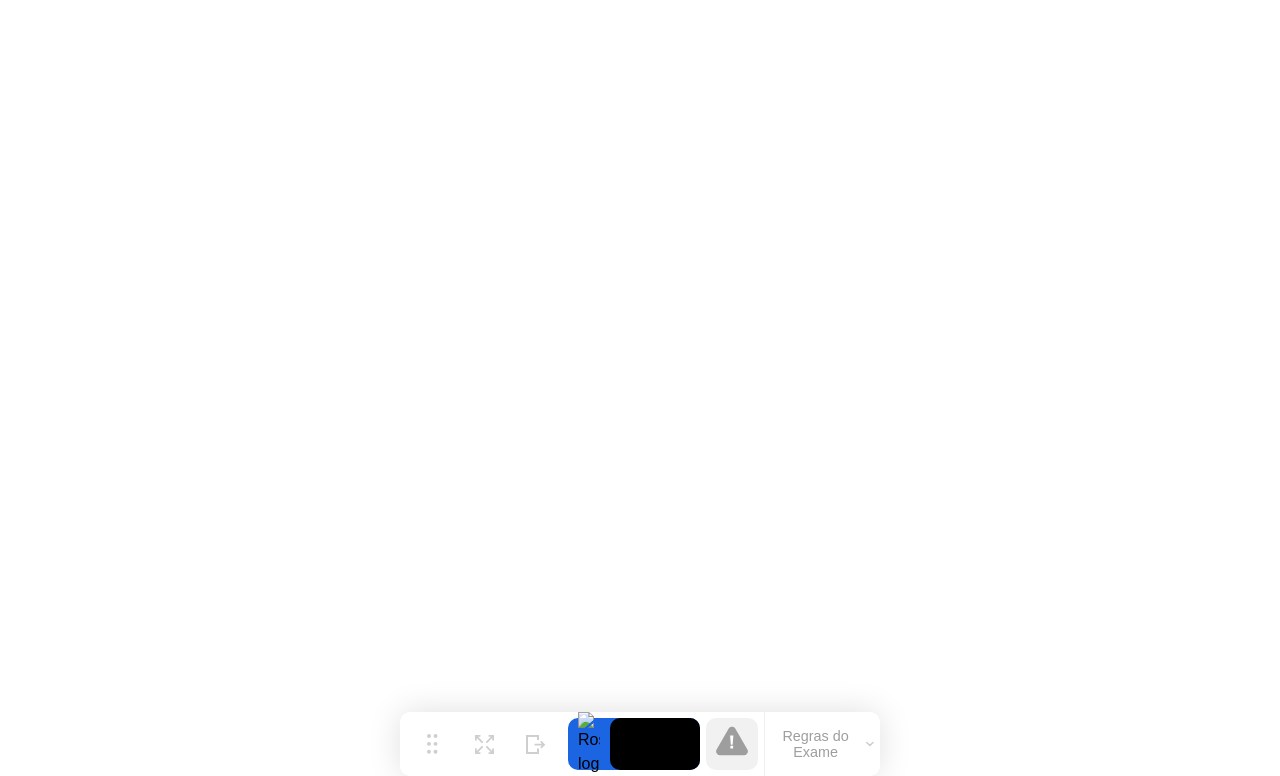 click on "Regras do Exame" 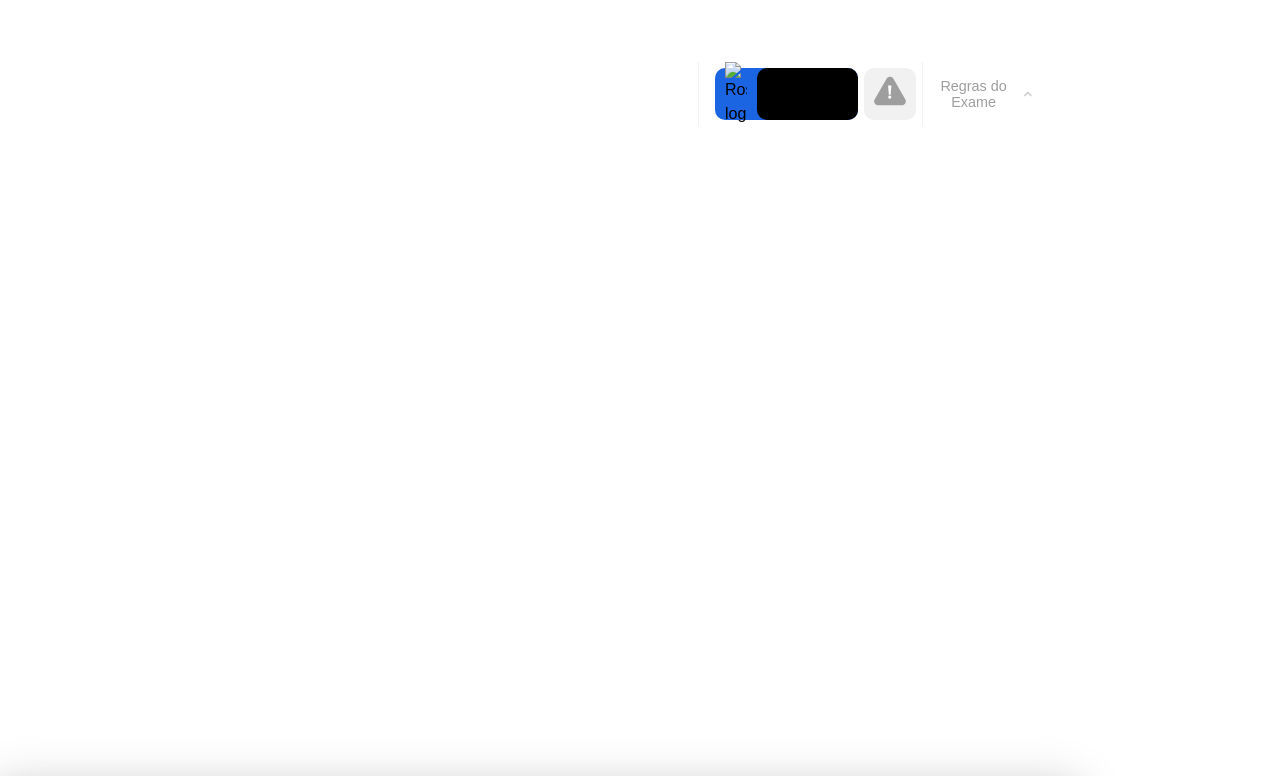 click on "Entendi!" at bounding box center (538, 1389) 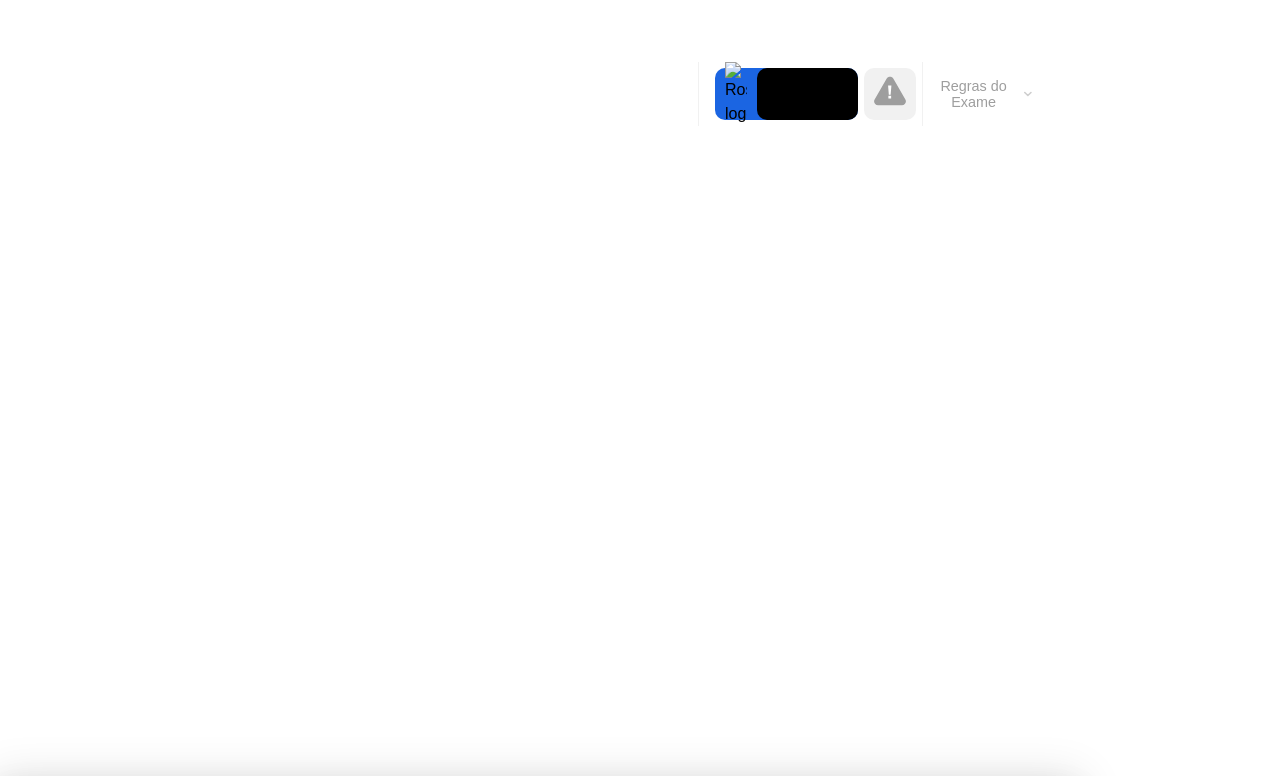 click on "Entendi!" at bounding box center [643, 1315] 